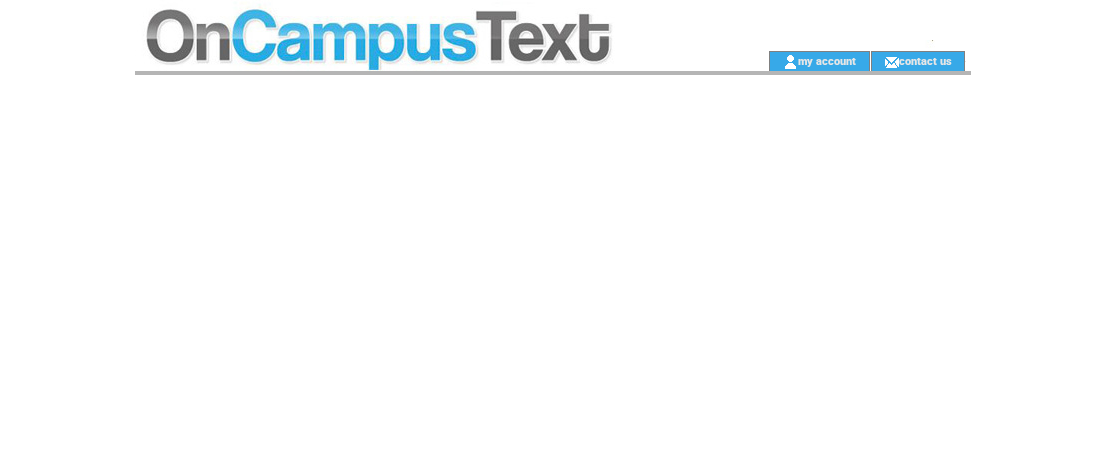 scroll, scrollTop: 0, scrollLeft: 0, axis: both 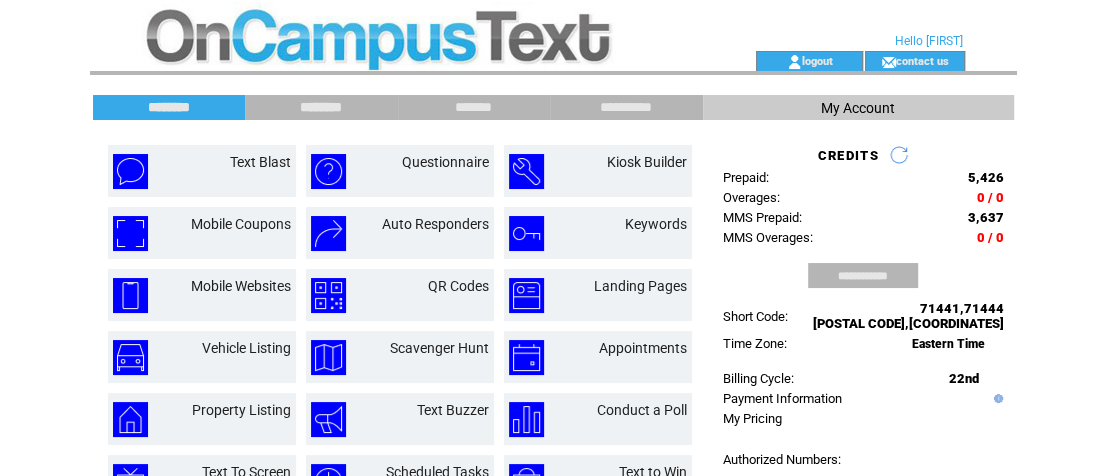 click on "********" at bounding box center (321, 107) 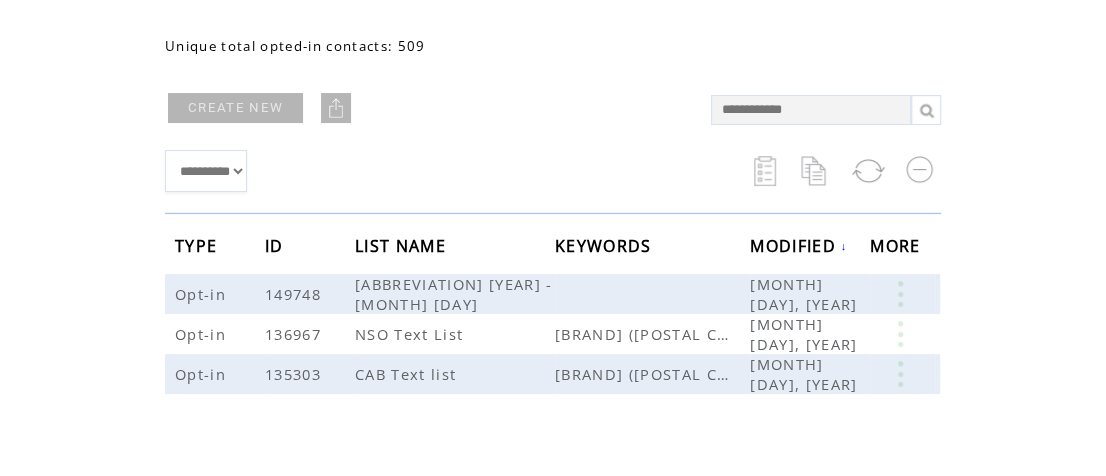 scroll, scrollTop: 159, scrollLeft: 0, axis: vertical 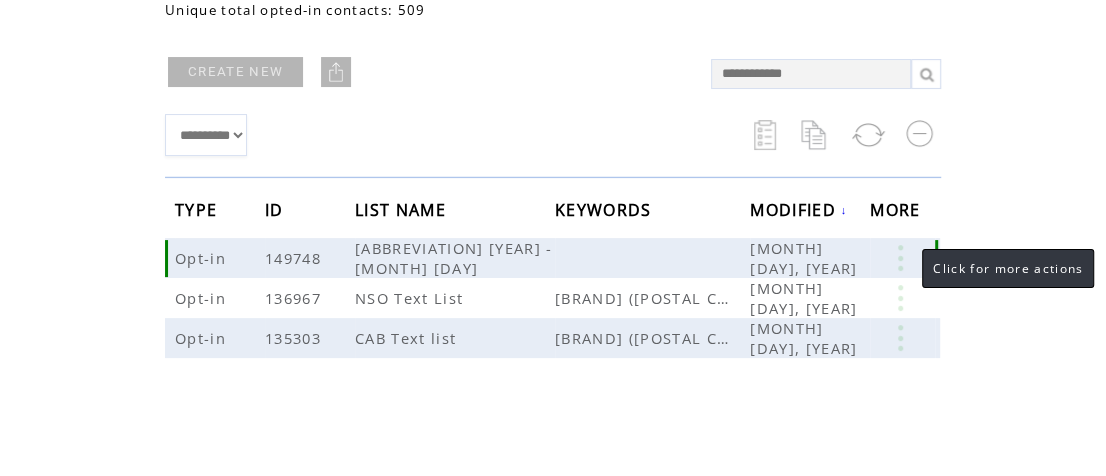 click at bounding box center [900, 258] 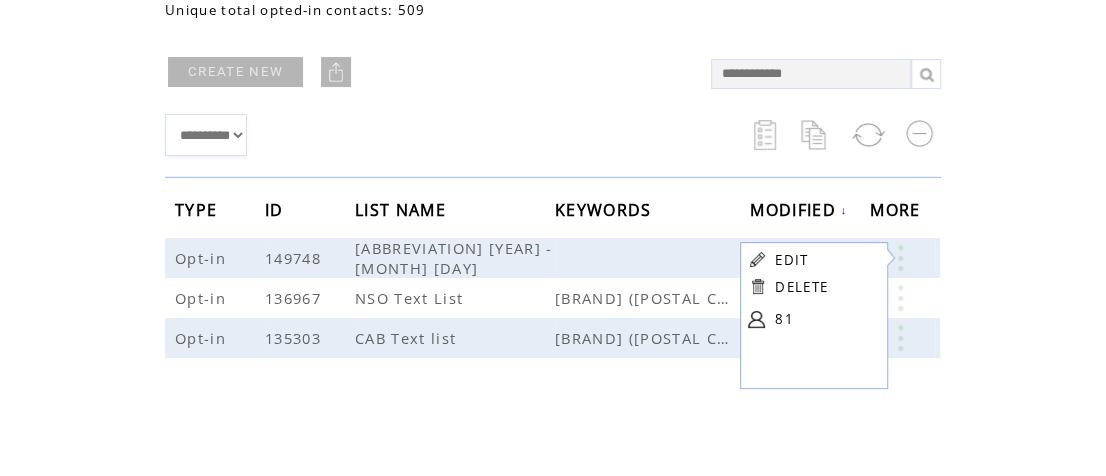 click on "**********" 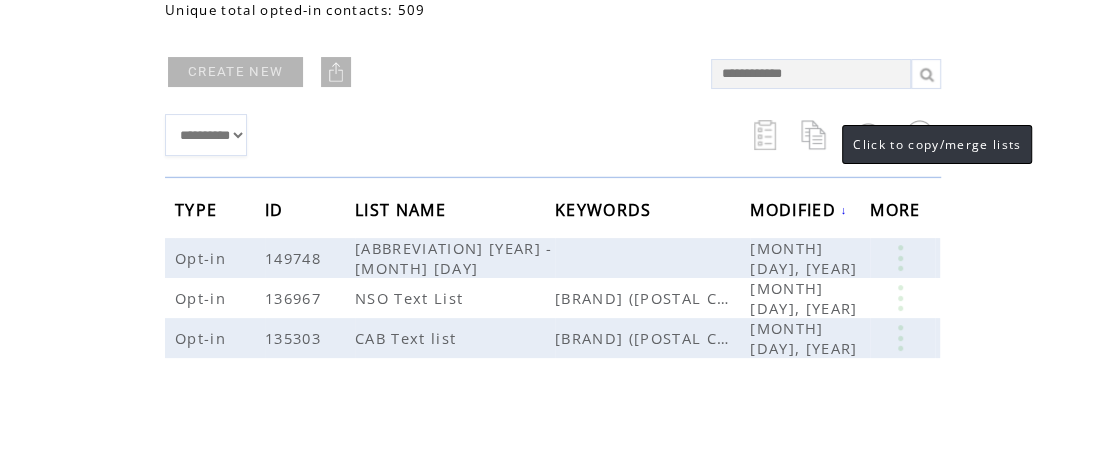 click at bounding box center (816, 135) 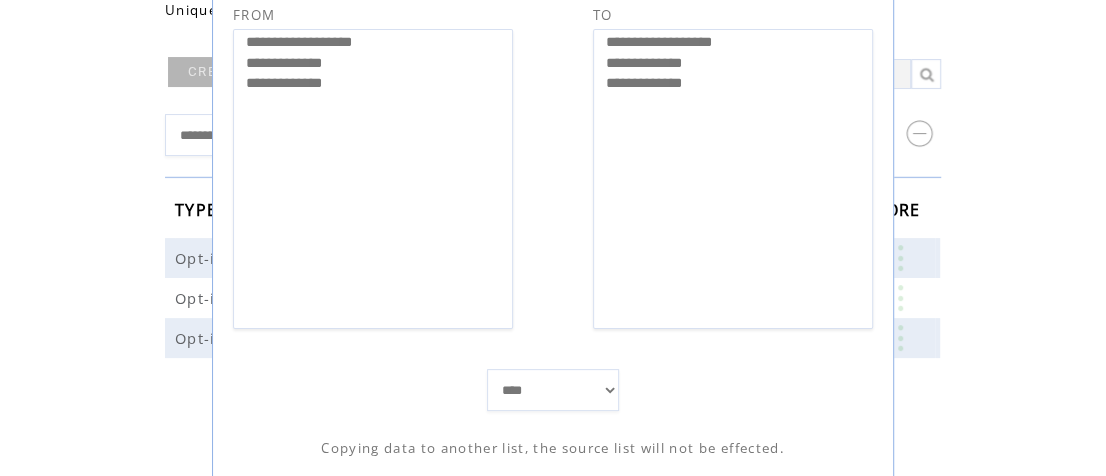 click on "**********" at bounding box center (553, 215) 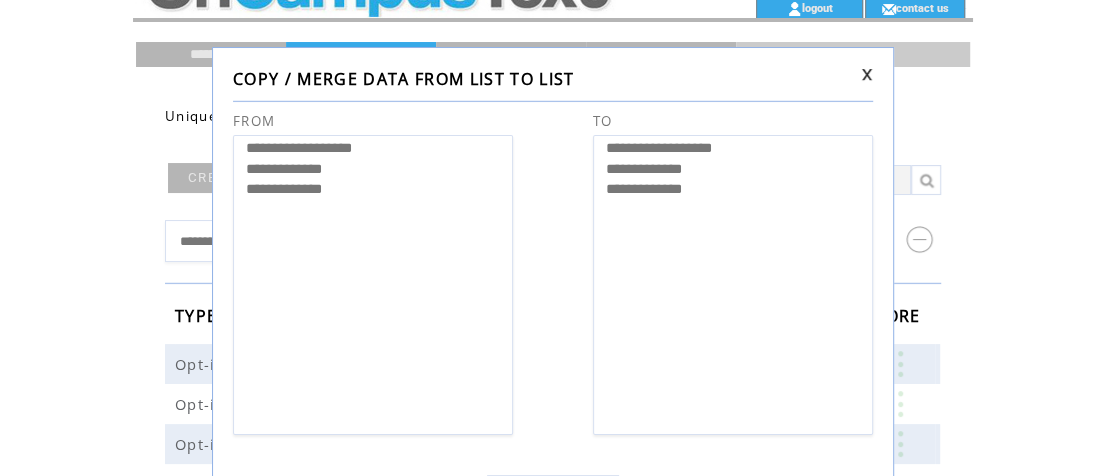 scroll, scrollTop: 51, scrollLeft: 0, axis: vertical 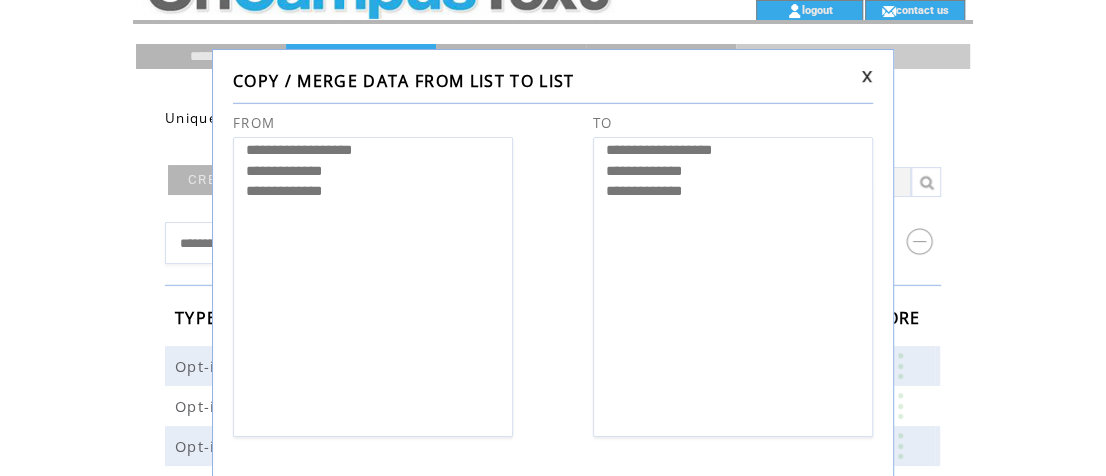 click at bounding box center (867, 76) 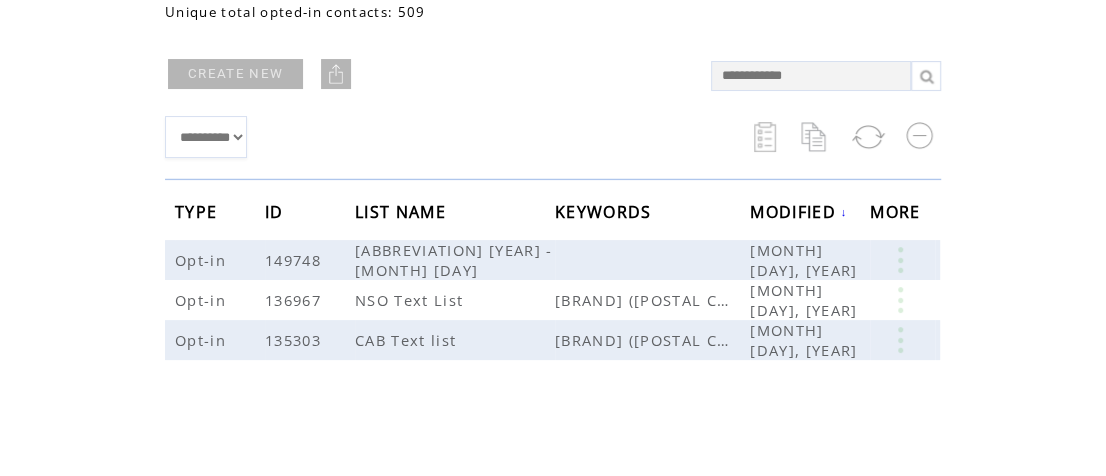 scroll, scrollTop: 163, scrollLeft: 0, axis: vertical 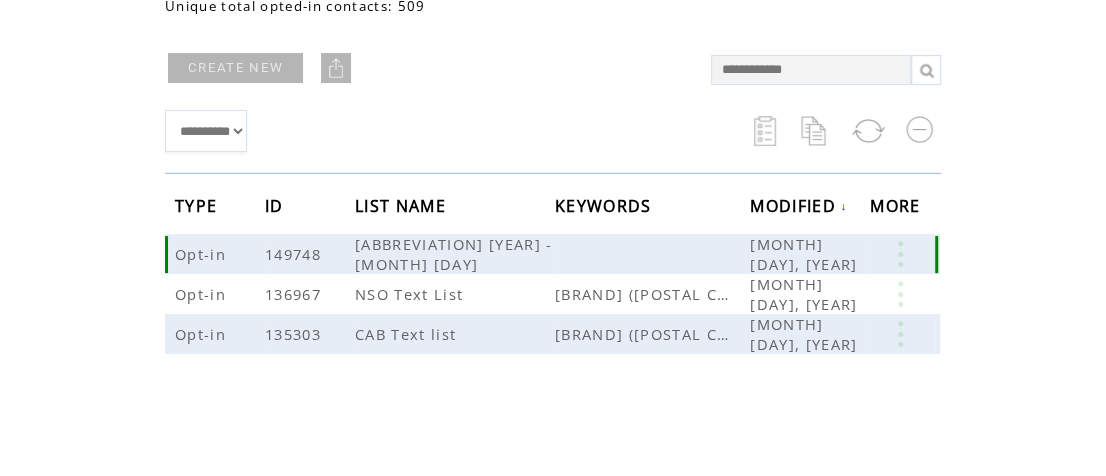 click at bounding box center [900, 254] 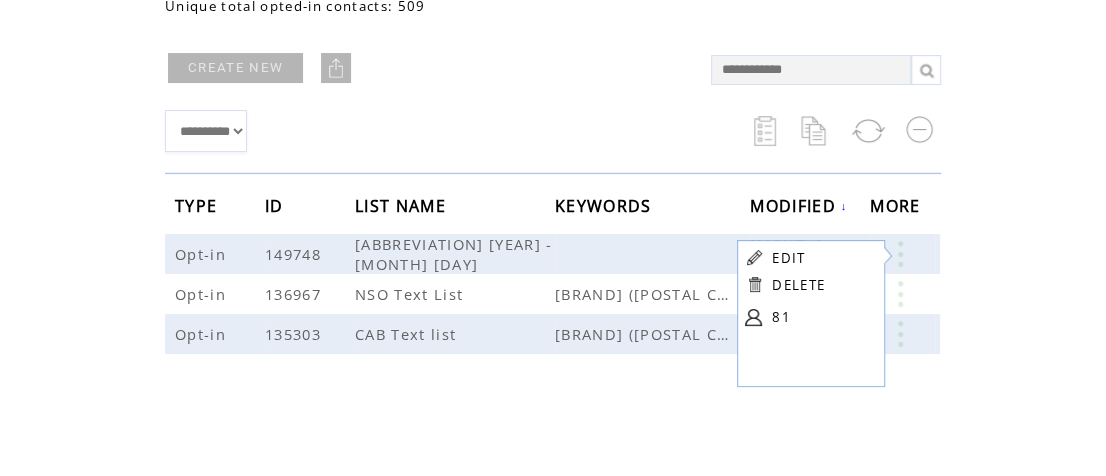 click on "**********" 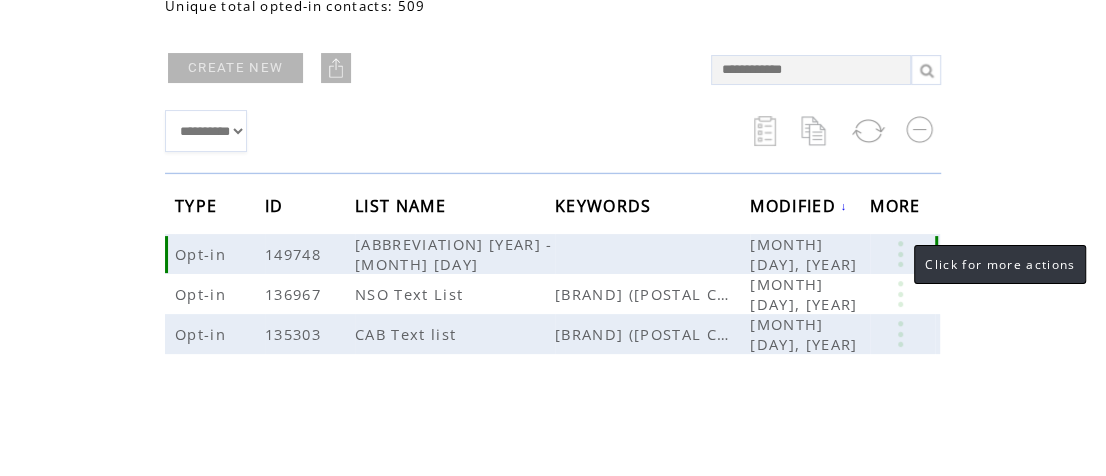 click at bounding box center [900, 254] 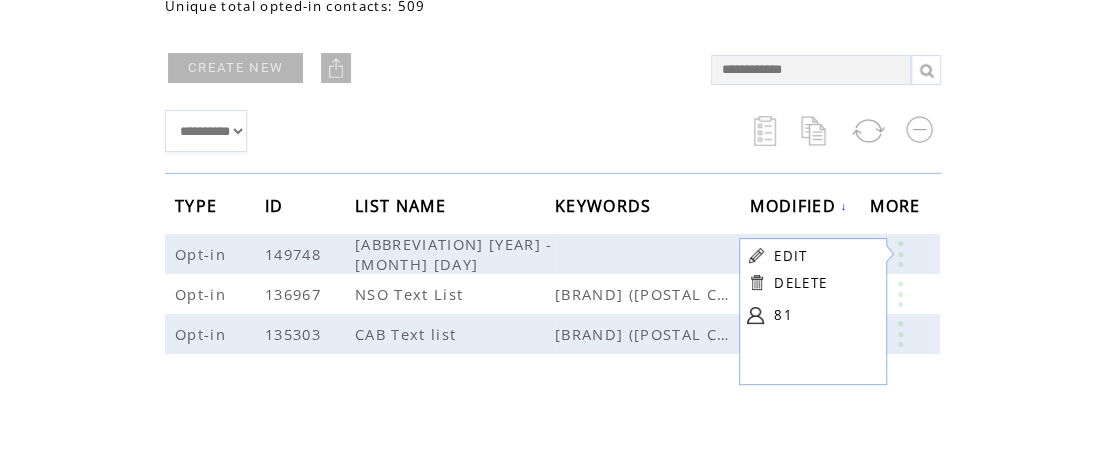 click on "EDIT" at bounding box center [790, 256] 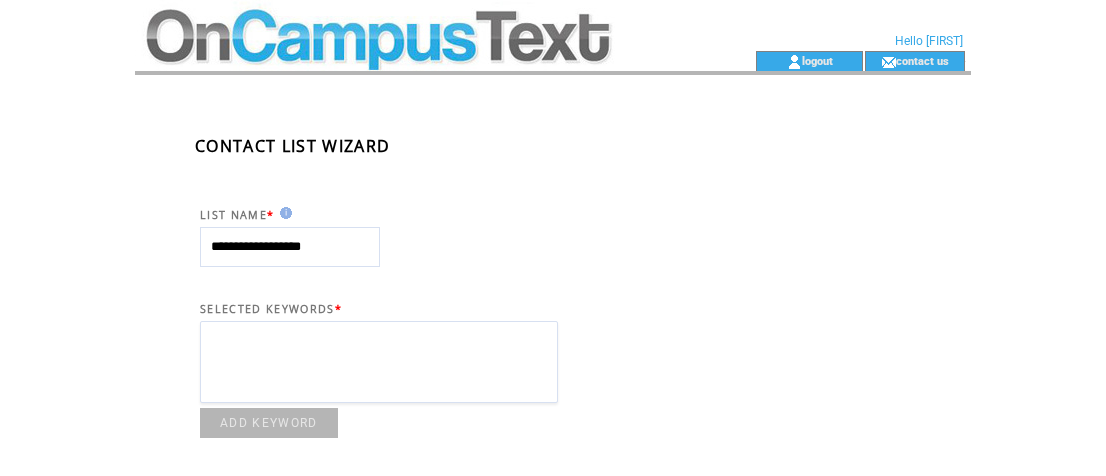 scroll, scrollTop: 0, scrollLeft: 0, axis: both 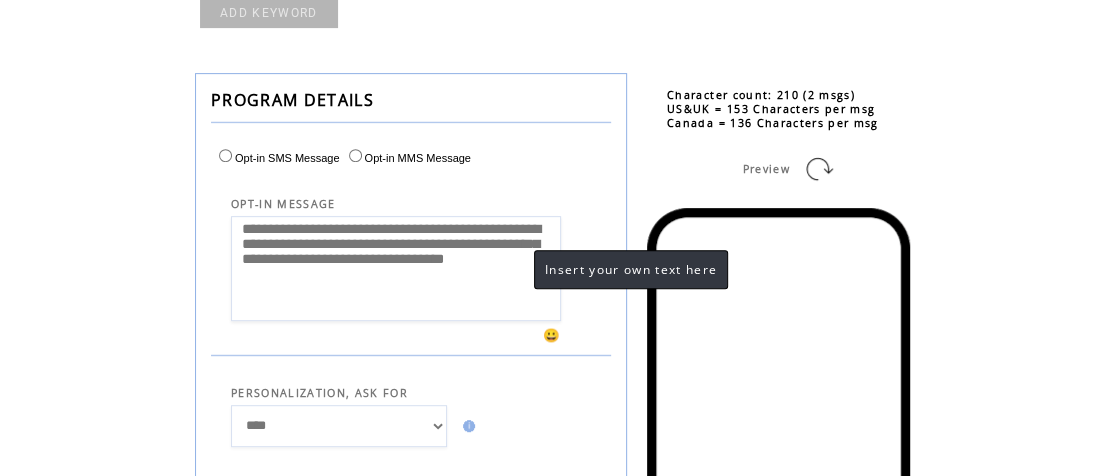 click on "**********" at bounding box center [396, 268] 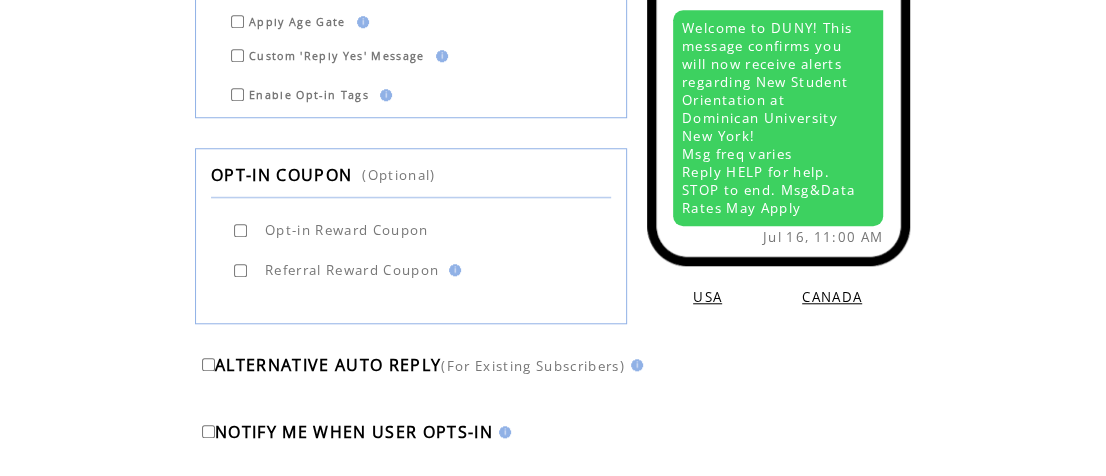 scroll, scrollTop: 1057, scrollLeft: 0, axis: vertical 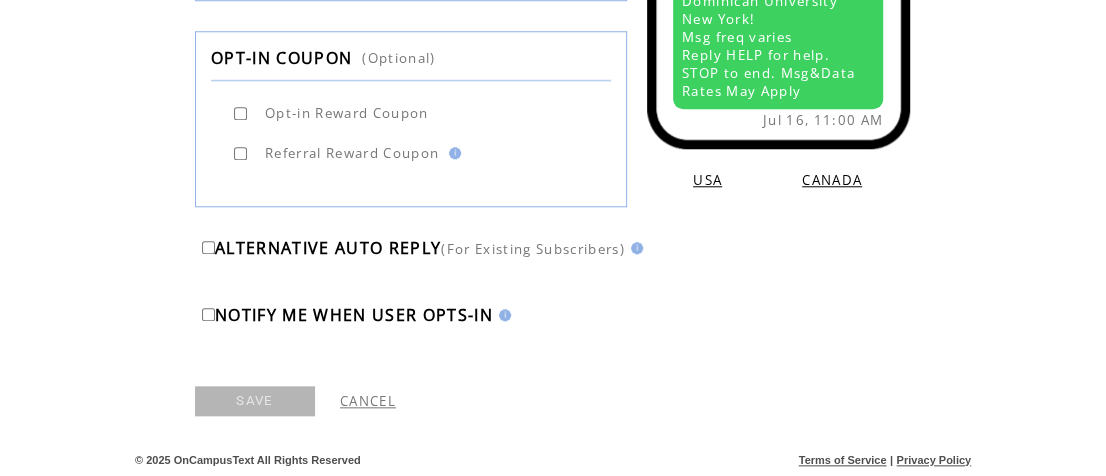 click on "CANCEL" at bounding box center (368, 401) 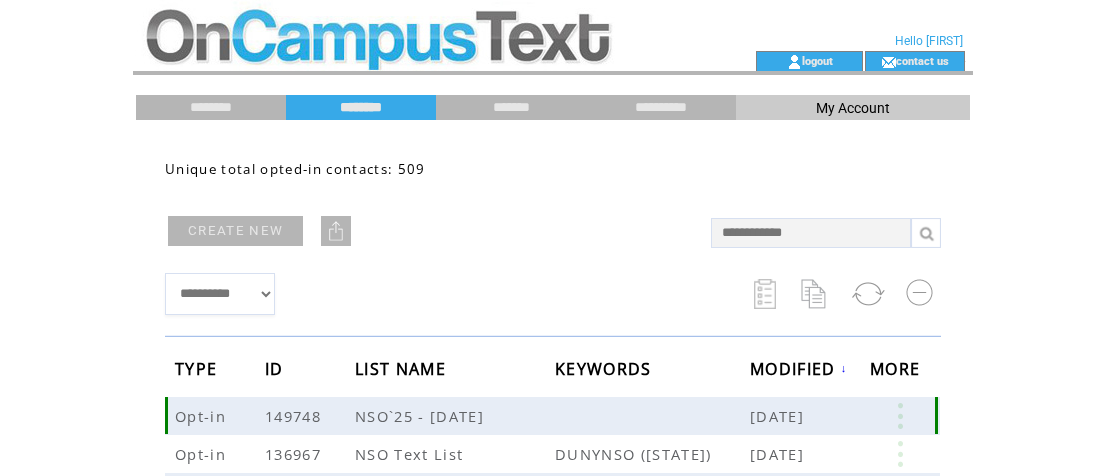scroll, scrollTop: 0, scrollLeft: 0, axis: both 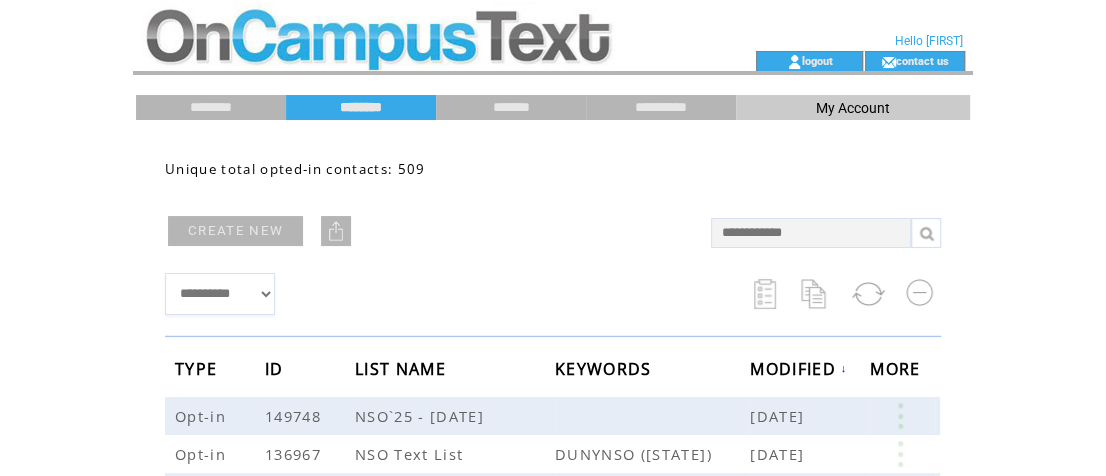 click at bounding box center (816, 294) 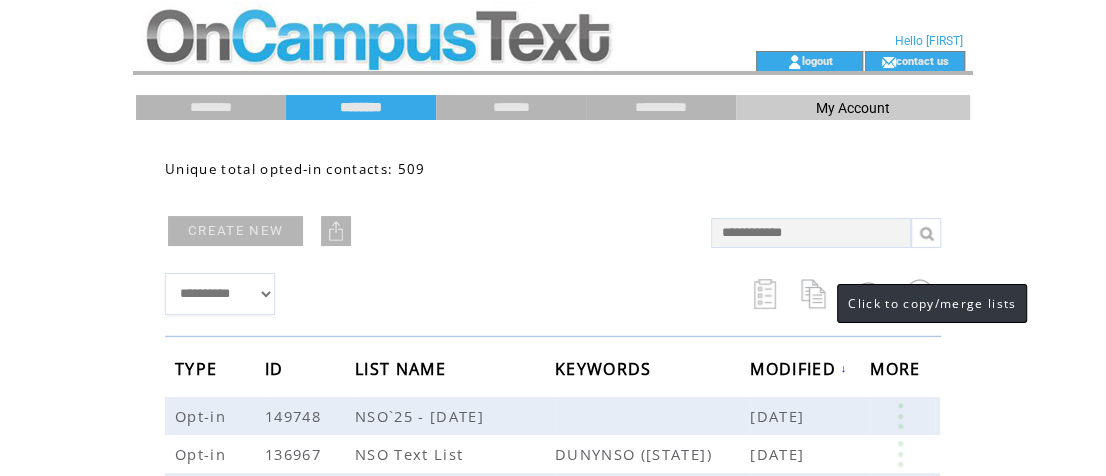 select 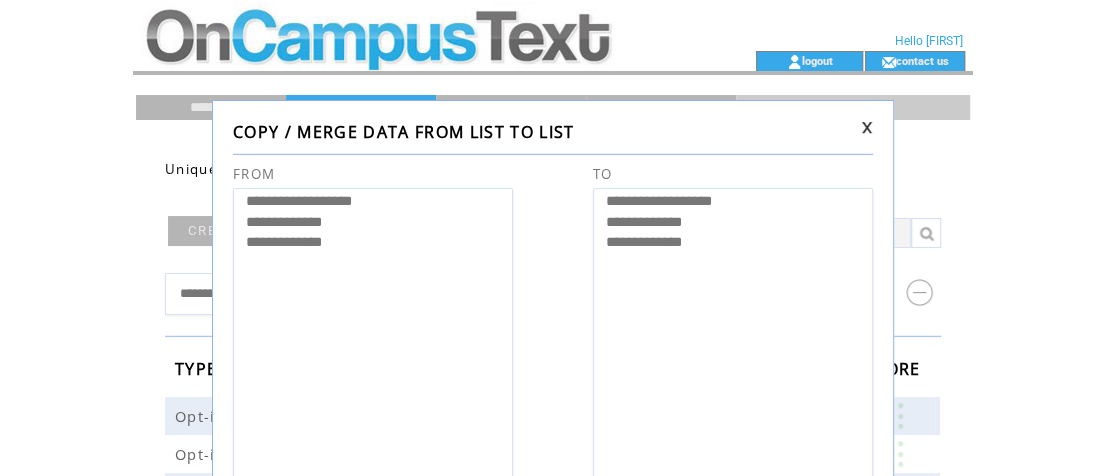 scroll, scrollTop: 10, scrollLeft: 0, axis: vertical 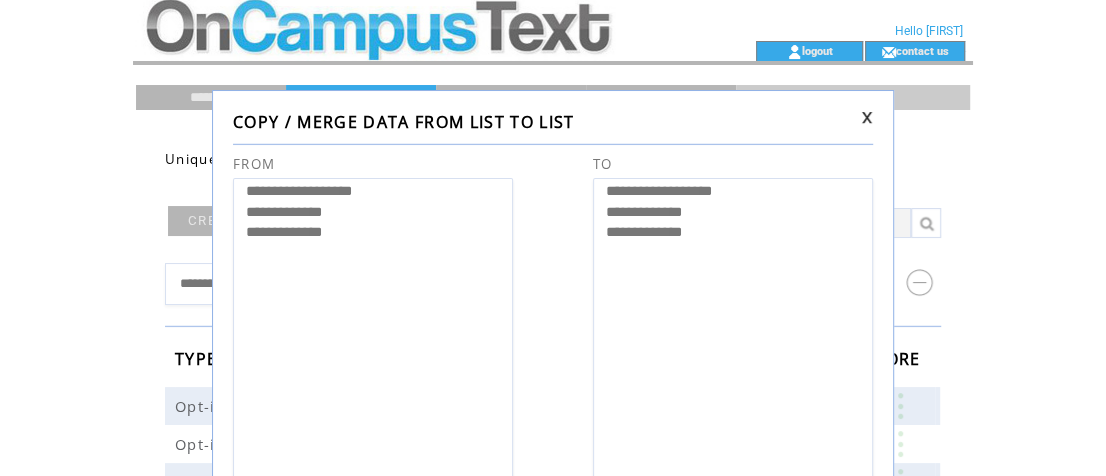 select on "******" 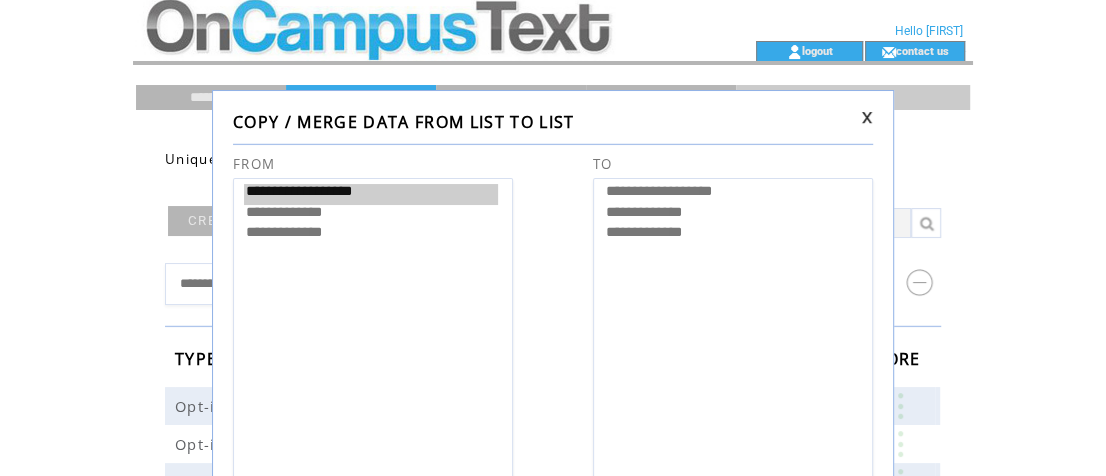 select on "******" 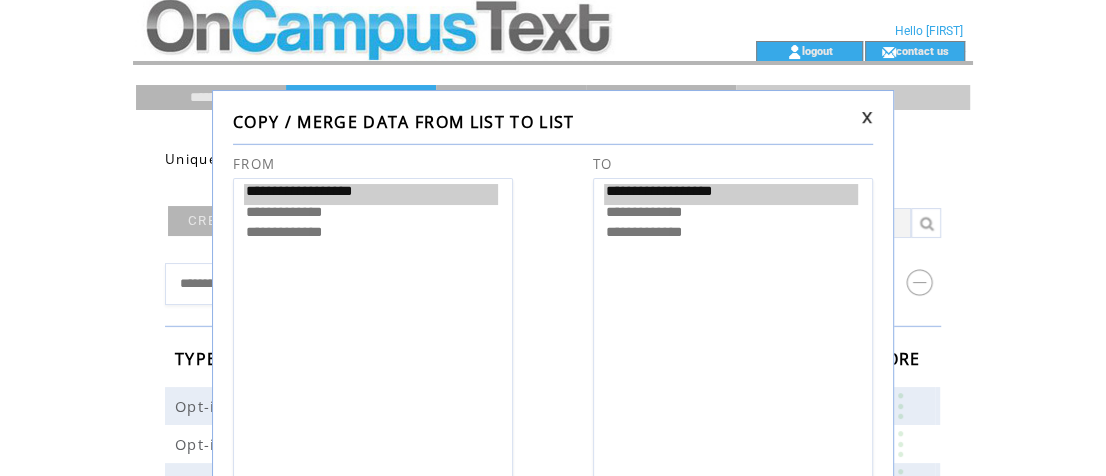 click on "**********" at bounding box center (731, 215) 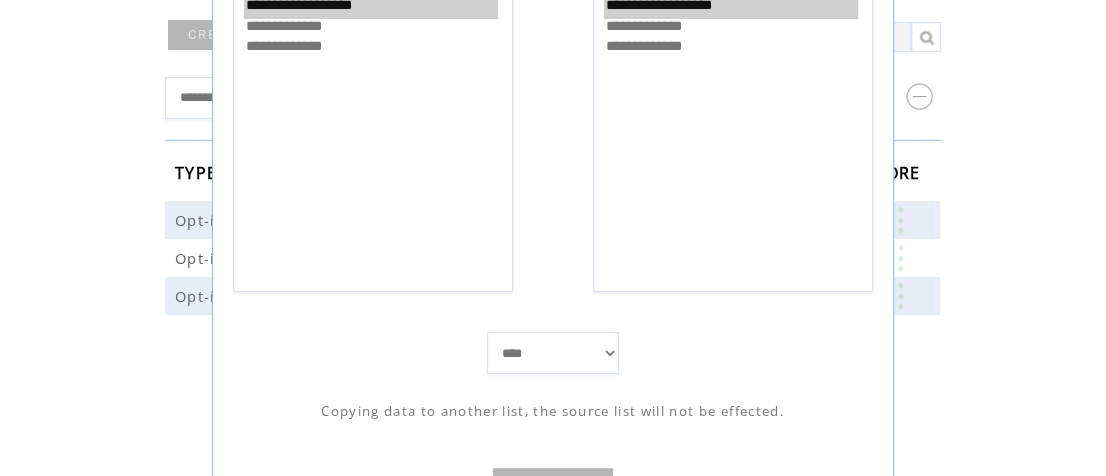 scroll, scrollTop: 272, scrollLeft: 0, axis: vertical 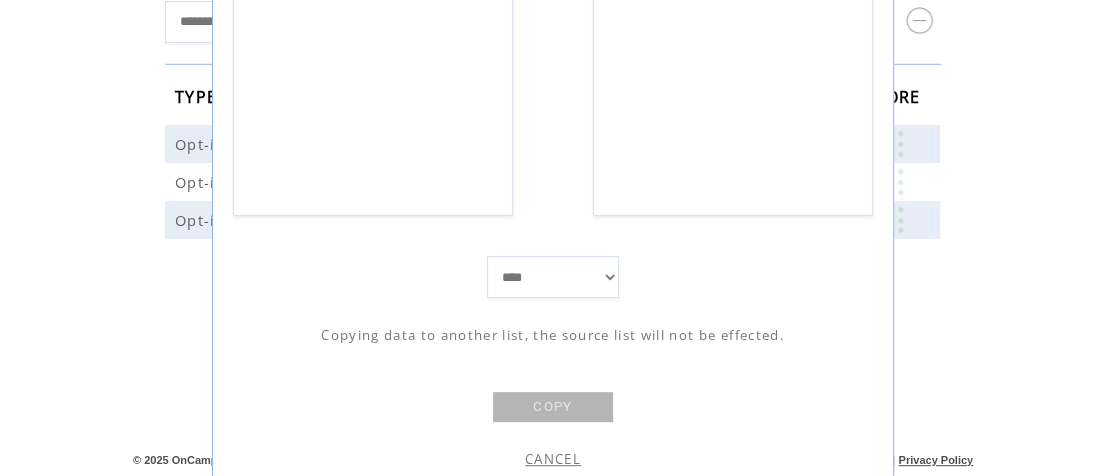 click on "**** *****" at bounding box center [553, 277] 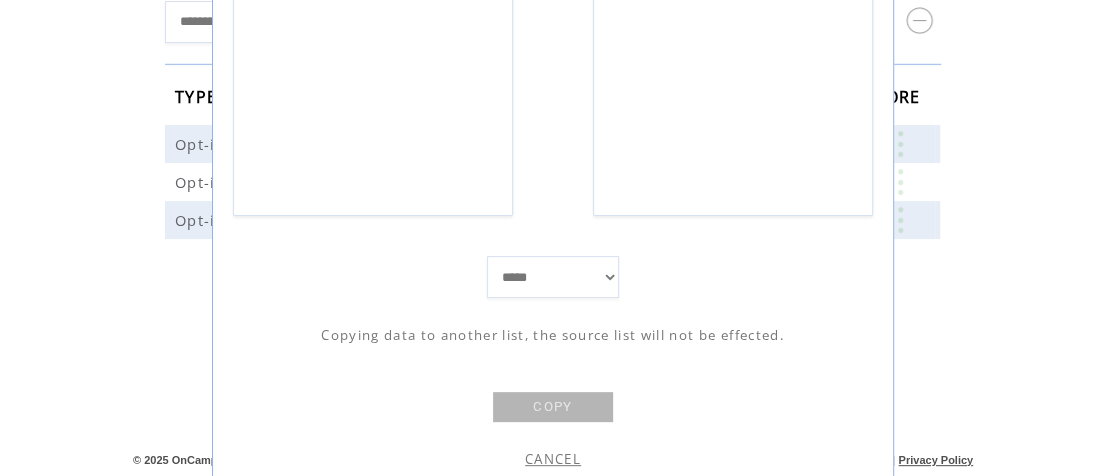 click on "**** *****" at bounding box center [553, 277] 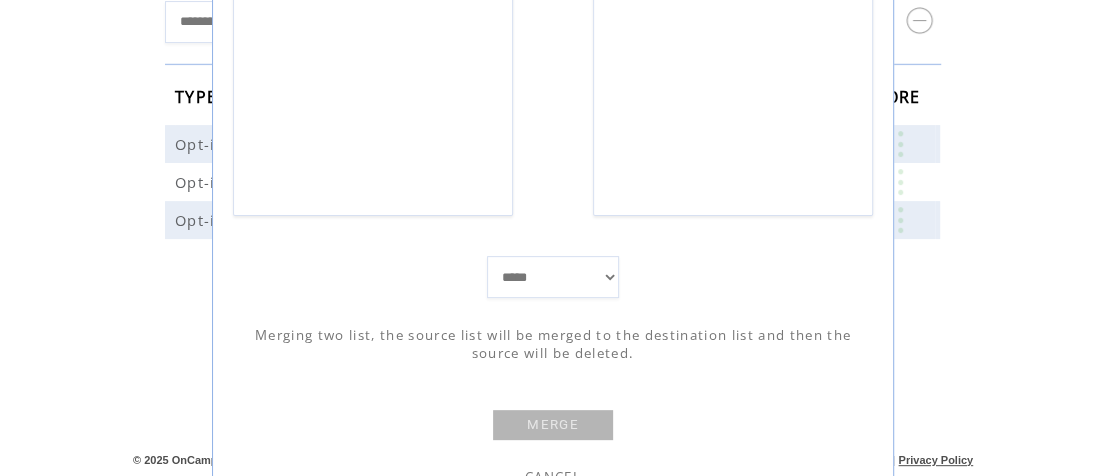 click on "MERGE" at bounding box center [553, 425] 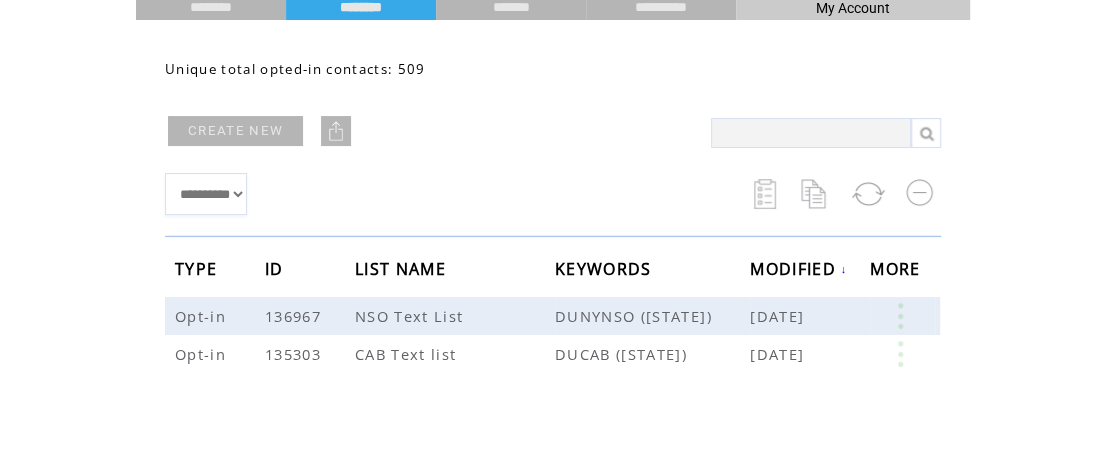 scroll, scrollTop: 97, scrollLeft: 0, axis: vertical 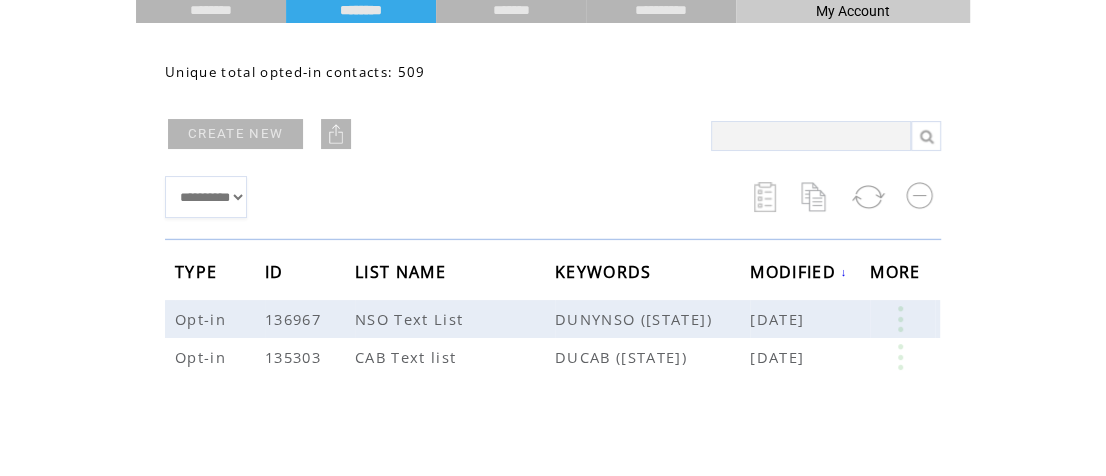 click on "CREATE NEW" at bounding box center (235, 134) 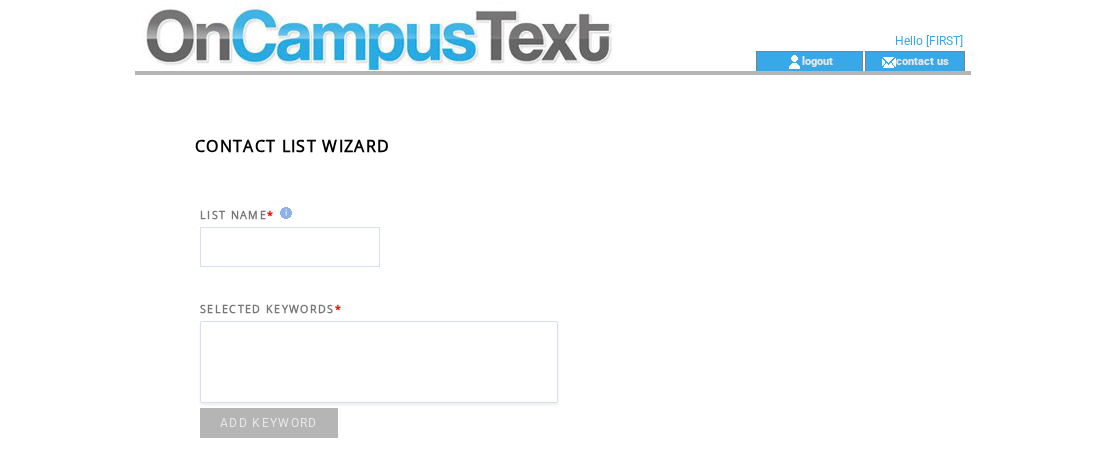 scroll, scrollTop: 0, scrollLeft: 0, axis: both 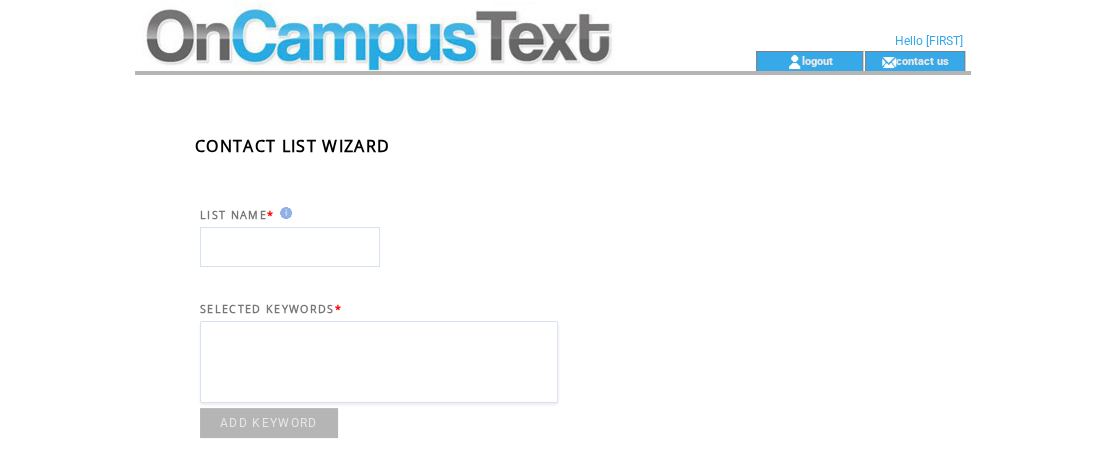 click at bounding box center [290, 247] 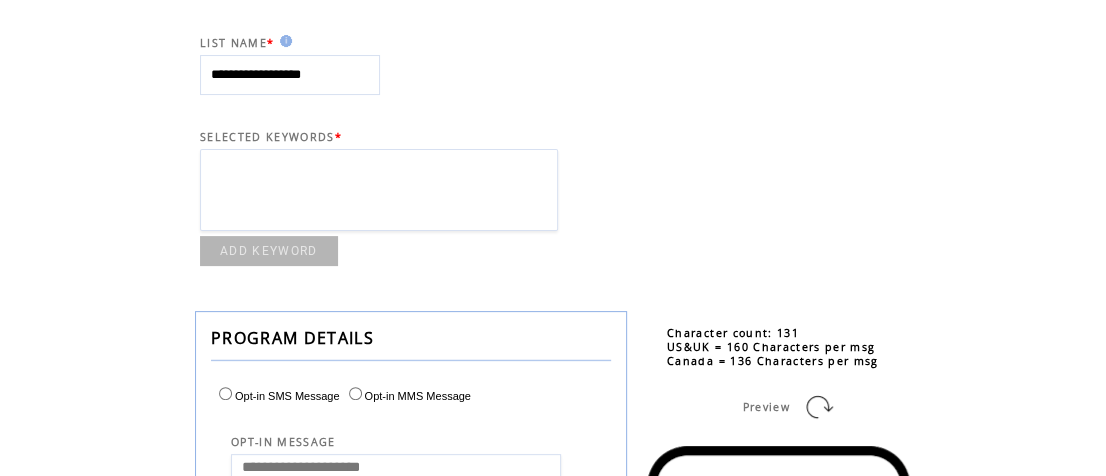 scroll, scrollTop: 470, scrollLeft: 0, axis: vertical 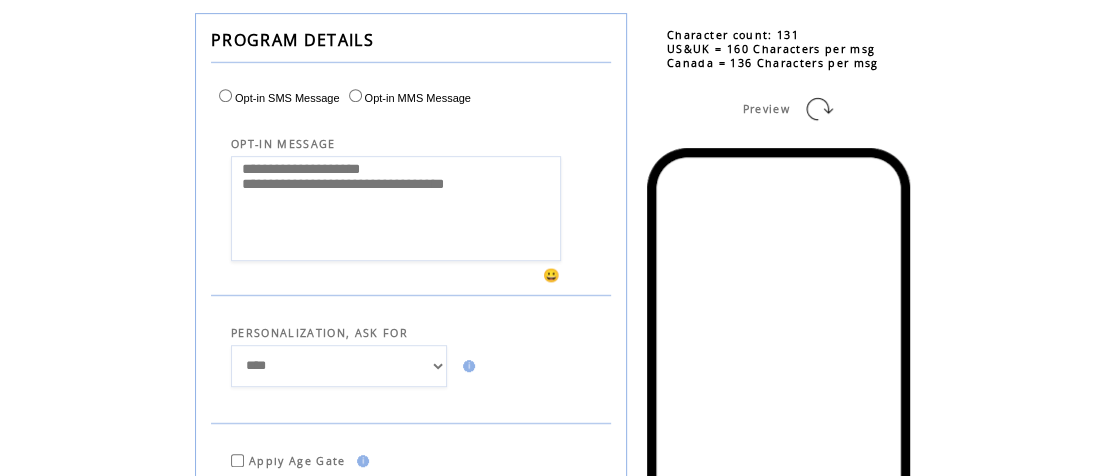 type on "**********" 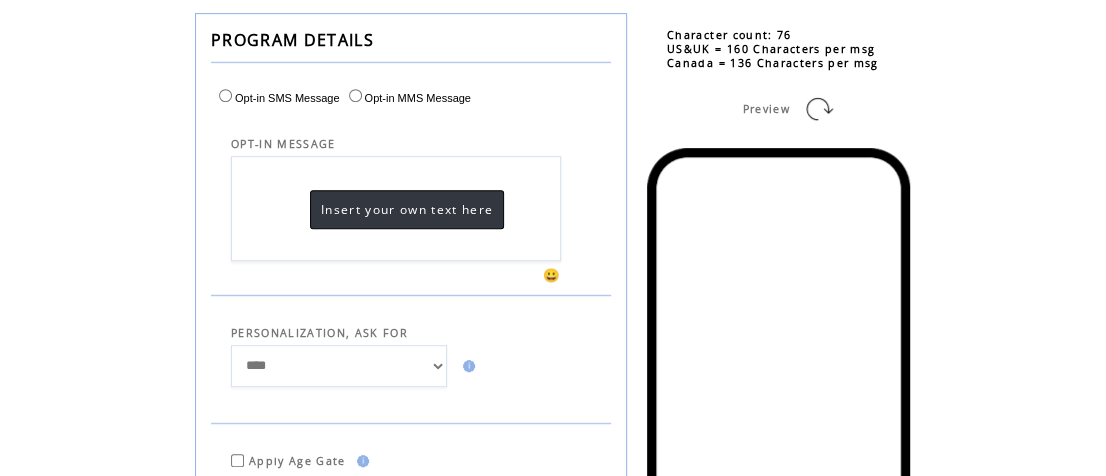 paste on "**********" 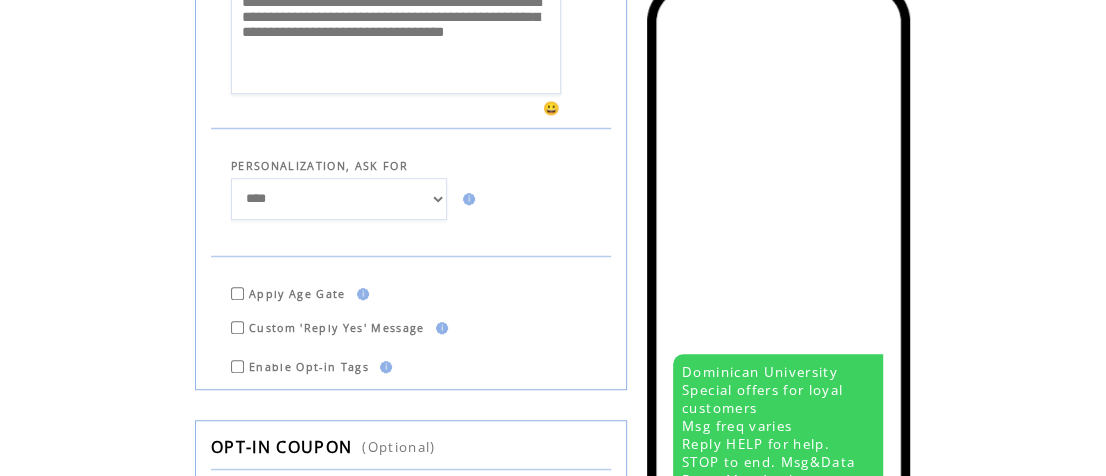 scroll, scrollTop: 249, scrollLeft: 0, axis: vertical 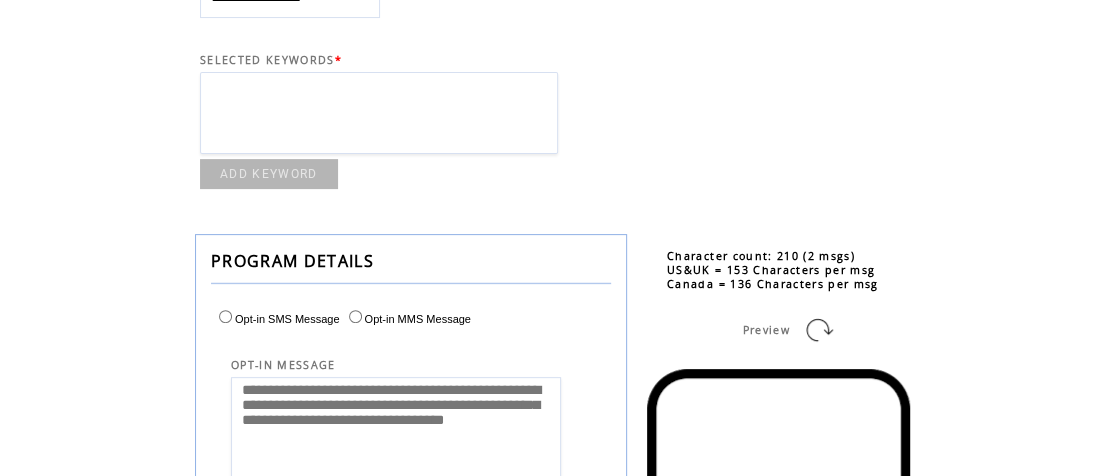 type on "**********" 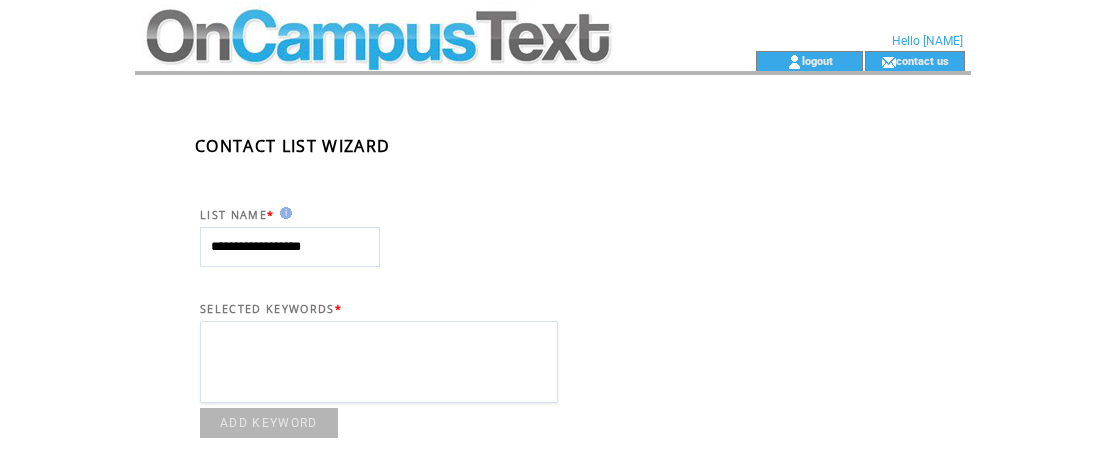 scroll, scrollTop: 0, scrollLeft: 0, axis: both 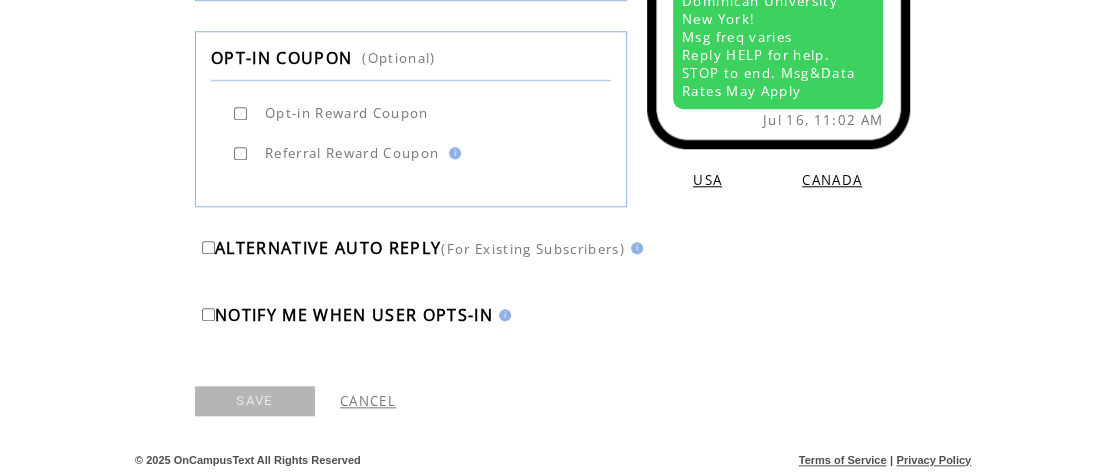 click on "SAVE" at bounding box center [255, 401] 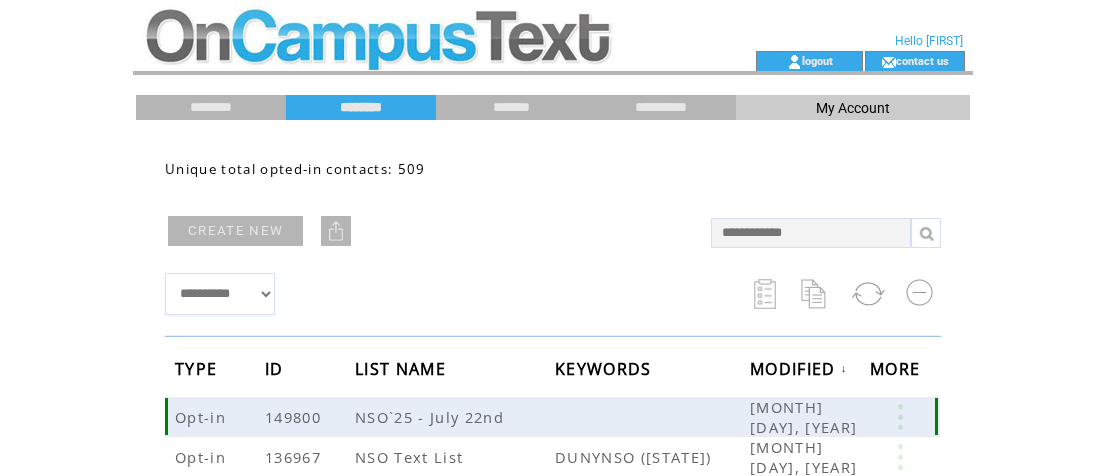 scroll, scrollTop: 0, scrollLeft: 0, axis: both 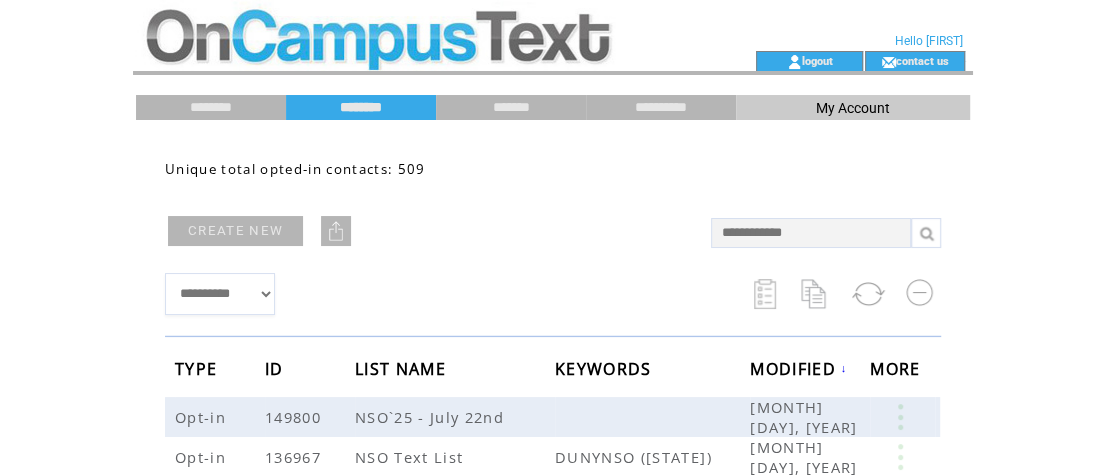 click at bounding box center [336, 231] 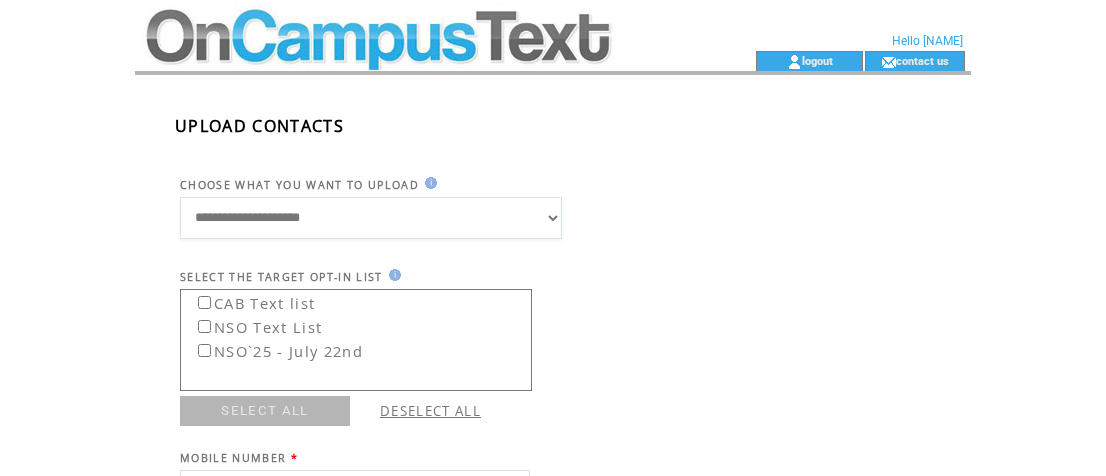 scroll, scrollTop: 0, scrollLeft: 0, axis: both 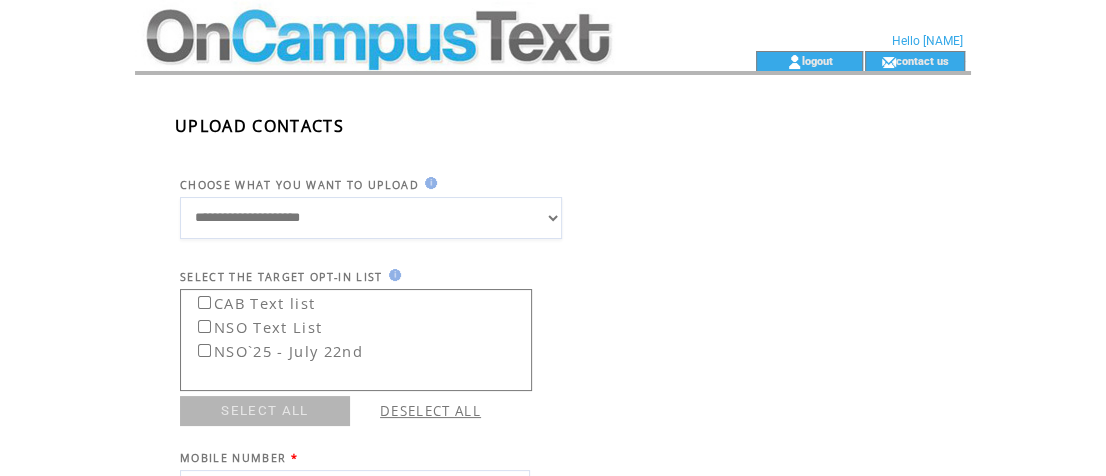 click on "**********" at bounding box center [371, 218] 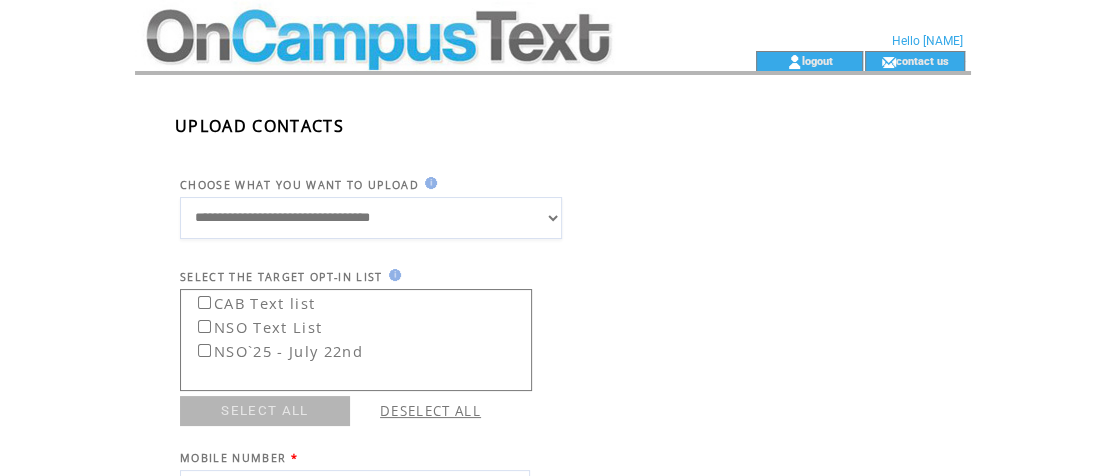 click on "**********" at bounding box center [371, 218] 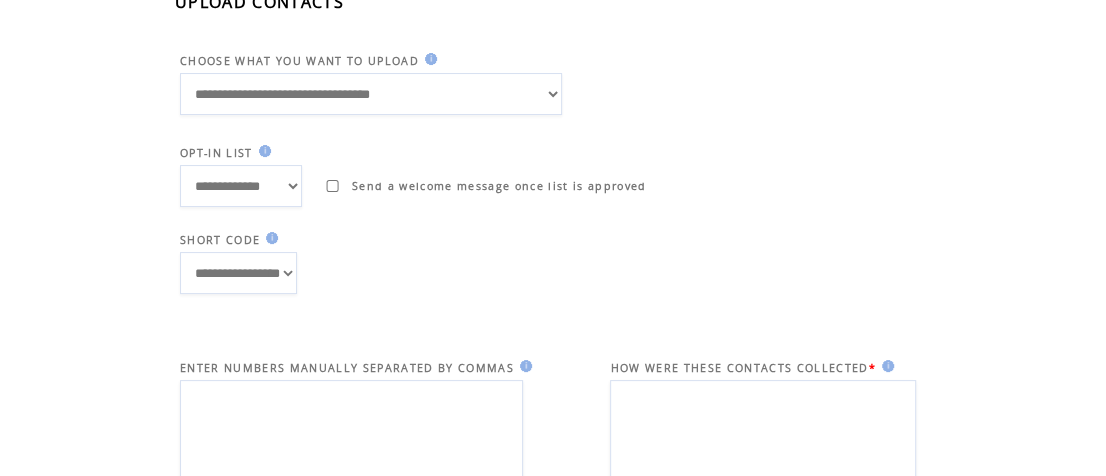 scroll, scrollTop: 142, scrollLeft: 0, axis: vertical 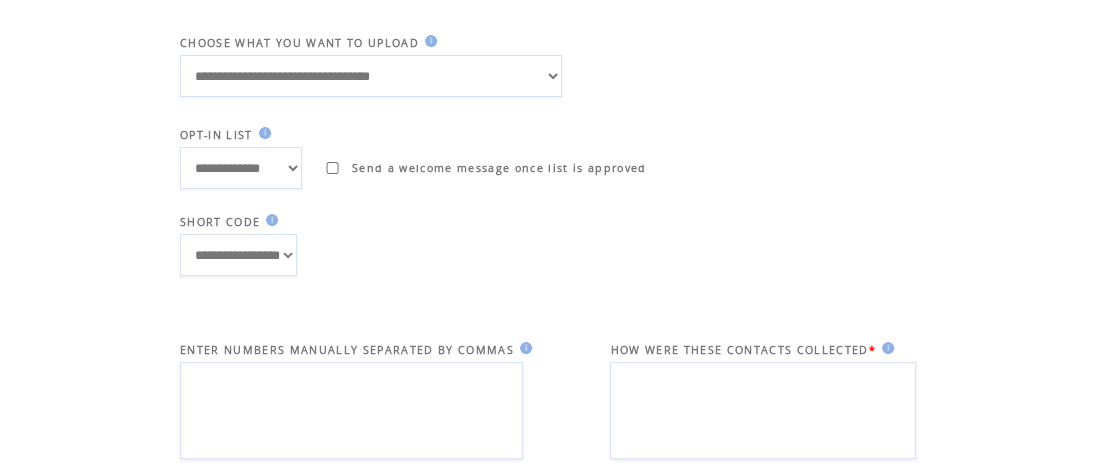 click on "**********" at bounding box center (241, 168) 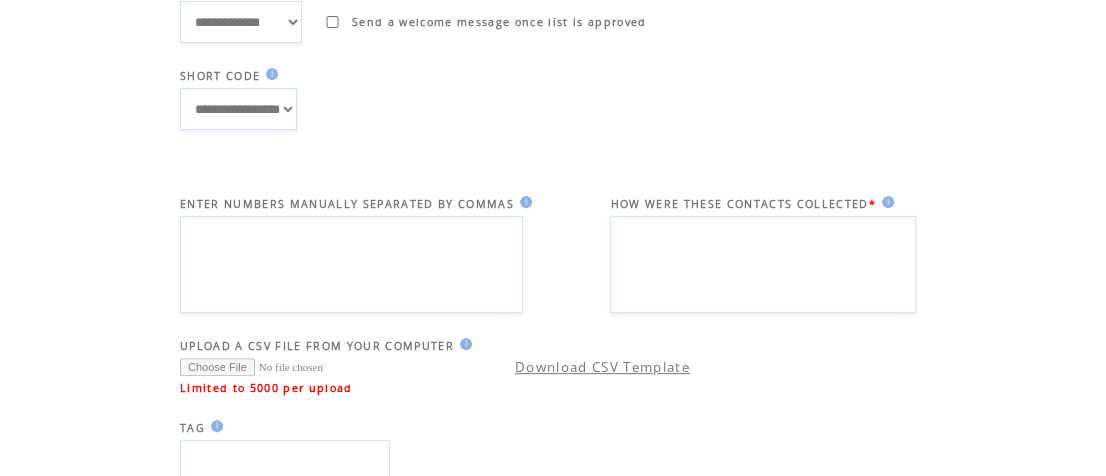 scroll, scrollTop: 293, scrollLeft: 0, axis: vertical 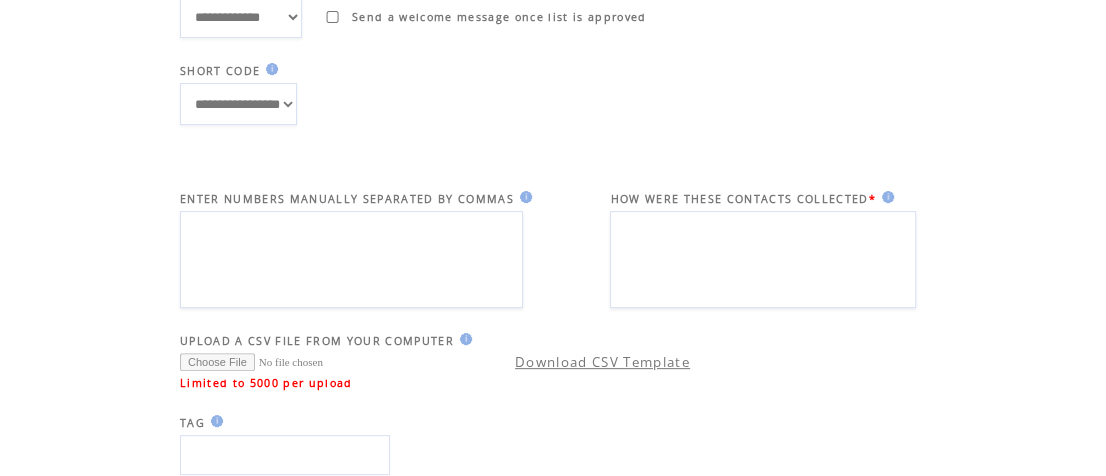 click on "**********" at bounding box center (238, 104) 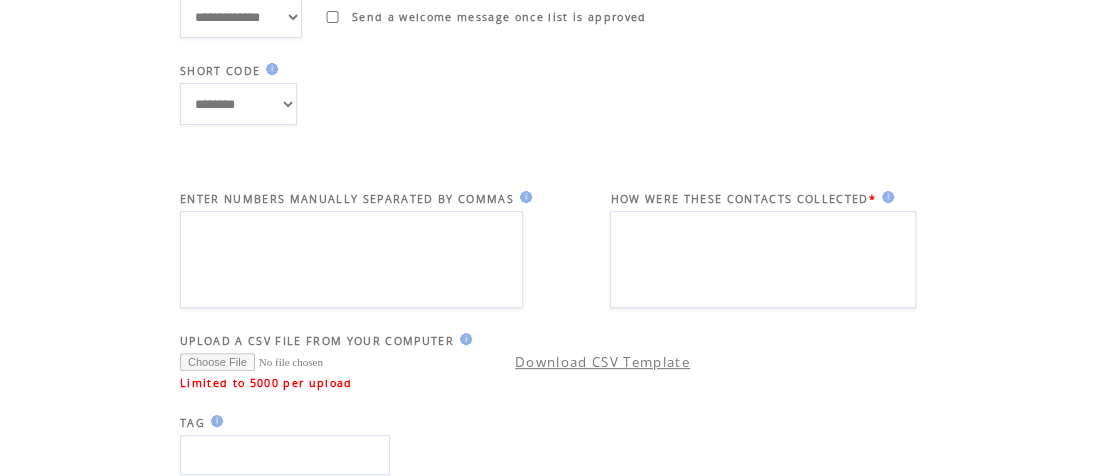 click on "Download CSV Template" at bounding box center [602, 362] 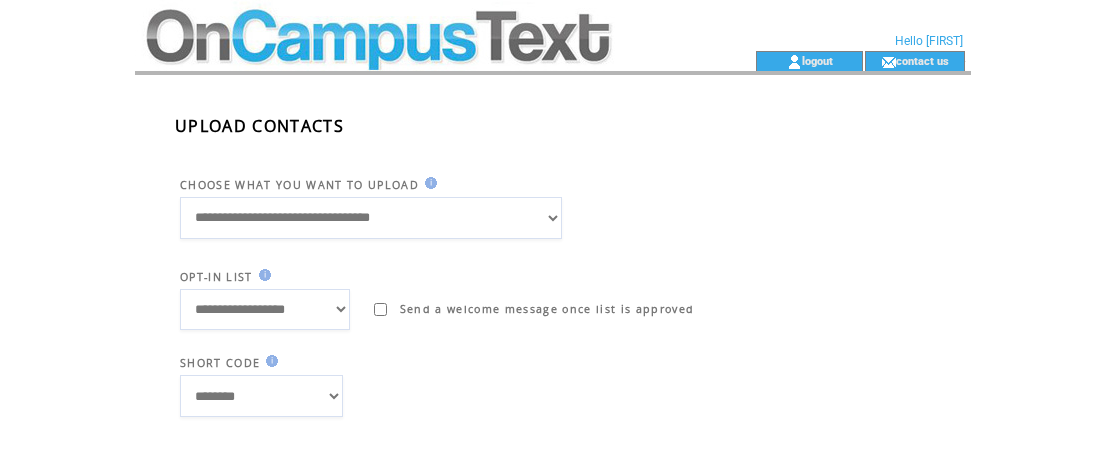 scroll, scrollTop: 0, scrollLeft: 0, axis: both 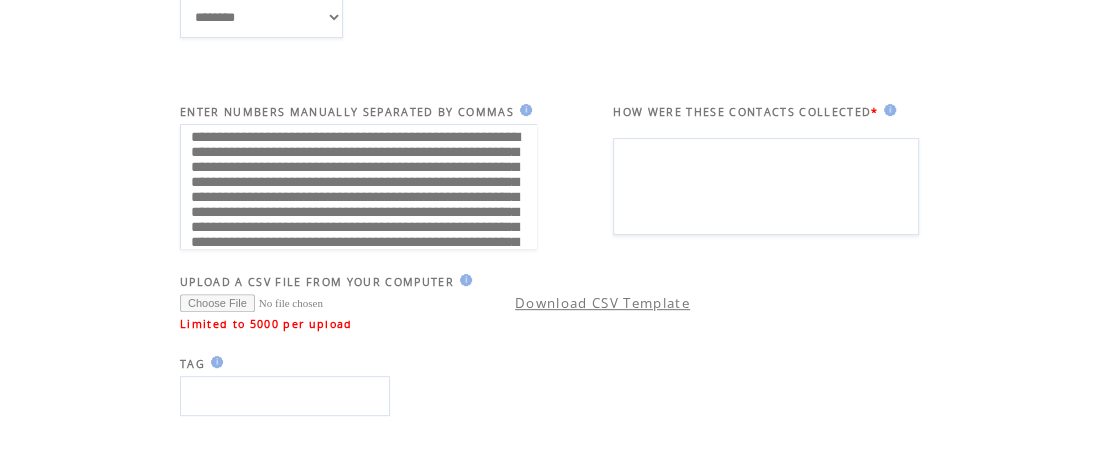 click at bounding box center [766, 186] 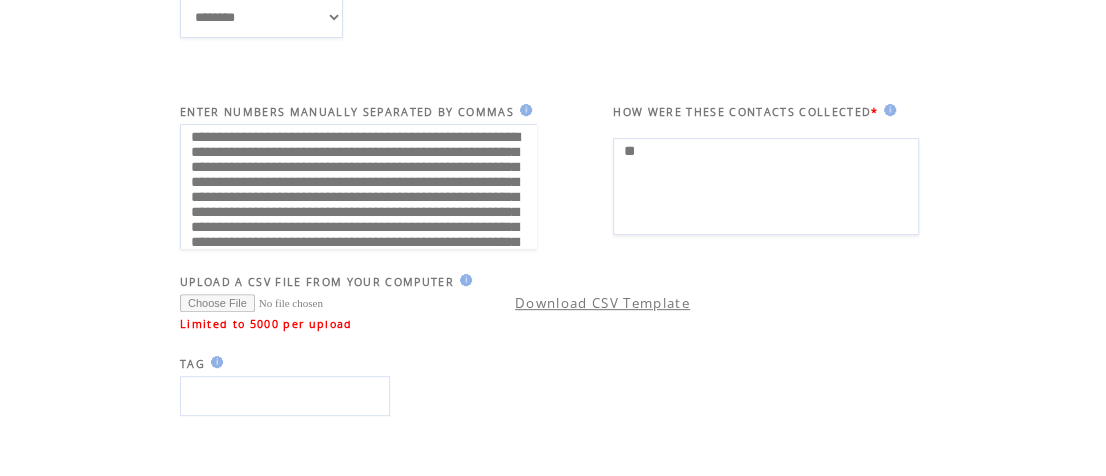 type on "*" 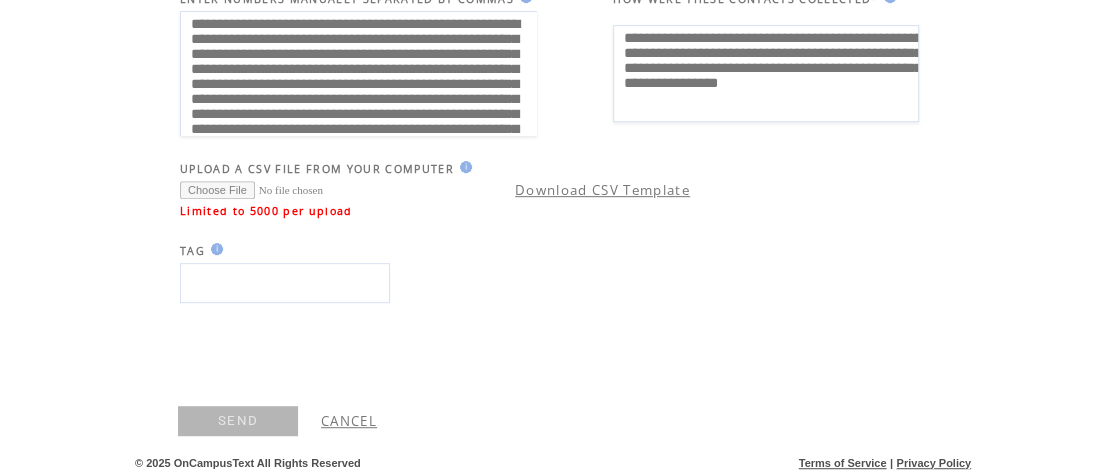 scroll, scrollTop: 494, scrollLeft: 0, axis: vertical 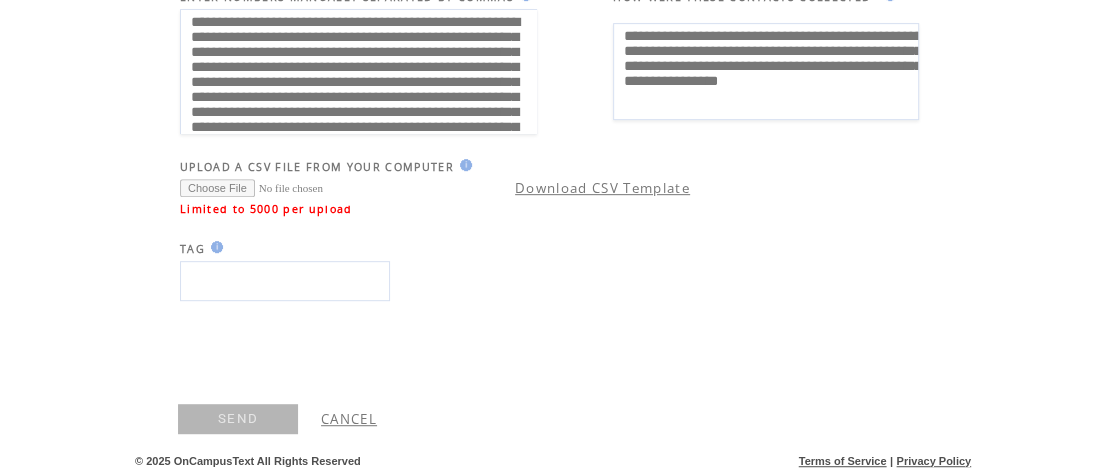 type on "**********" 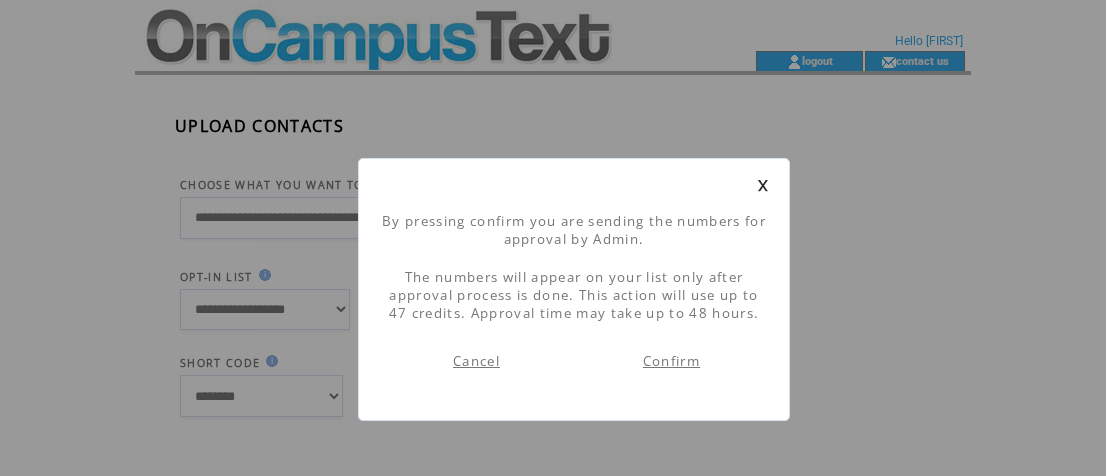 scroll, scrollTop: 0, scrollLeft: 0, axis: both 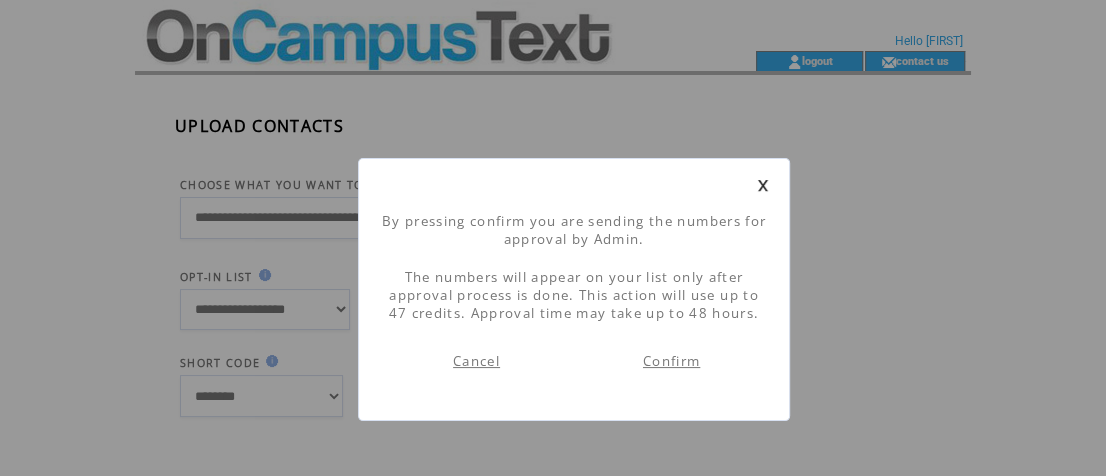 click on "Confirm" at bounding box center [671, 361] 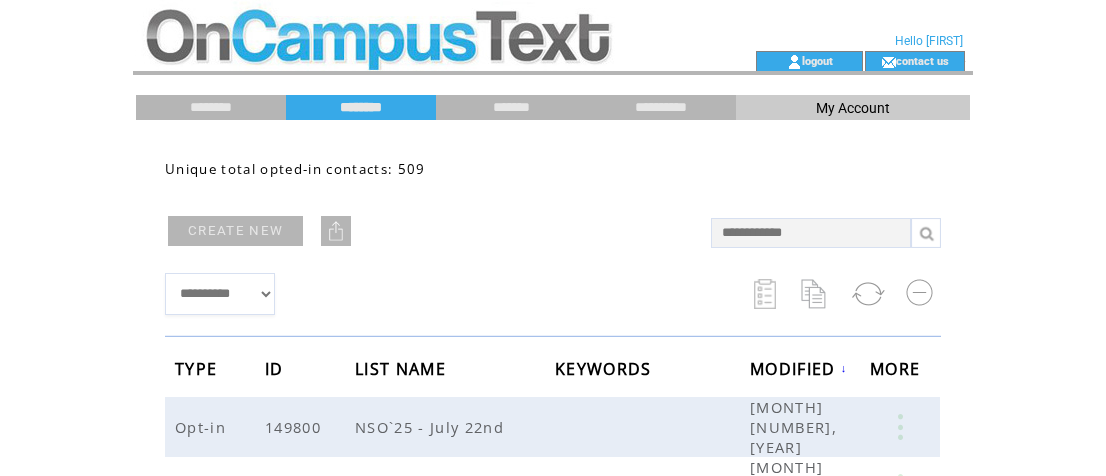 scroll, scrollTop: 0, scrollLeft: 0, axis: both 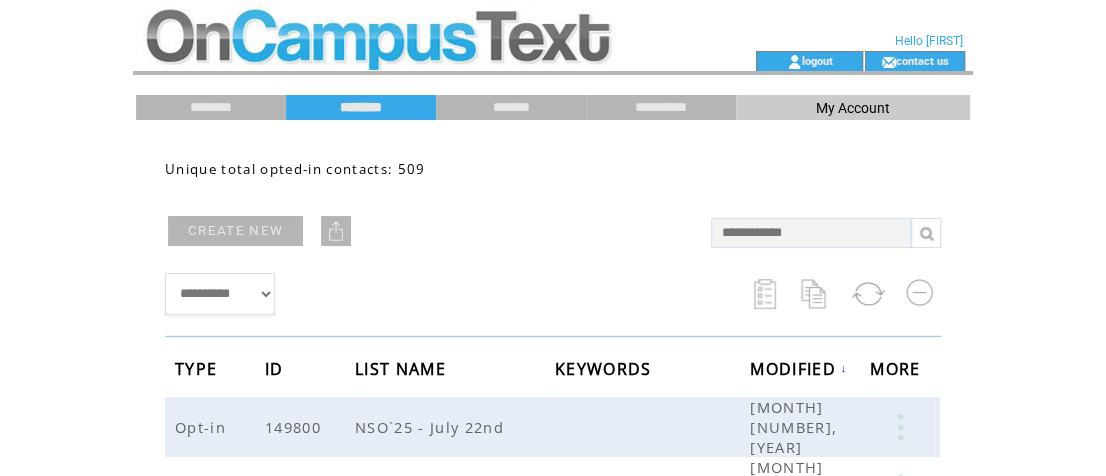 click on "**********" 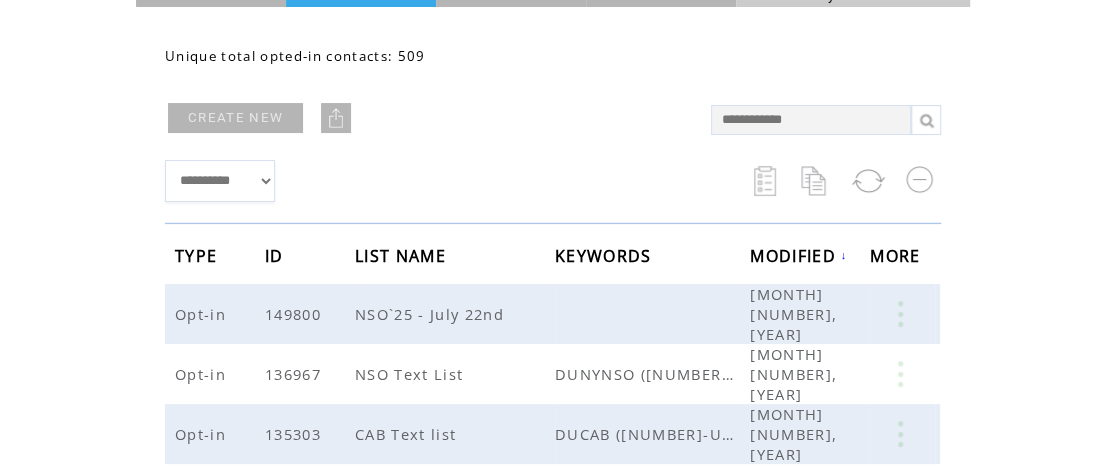 scroll, scrollTop: 118, scrollLeft: 0, axis: vertical 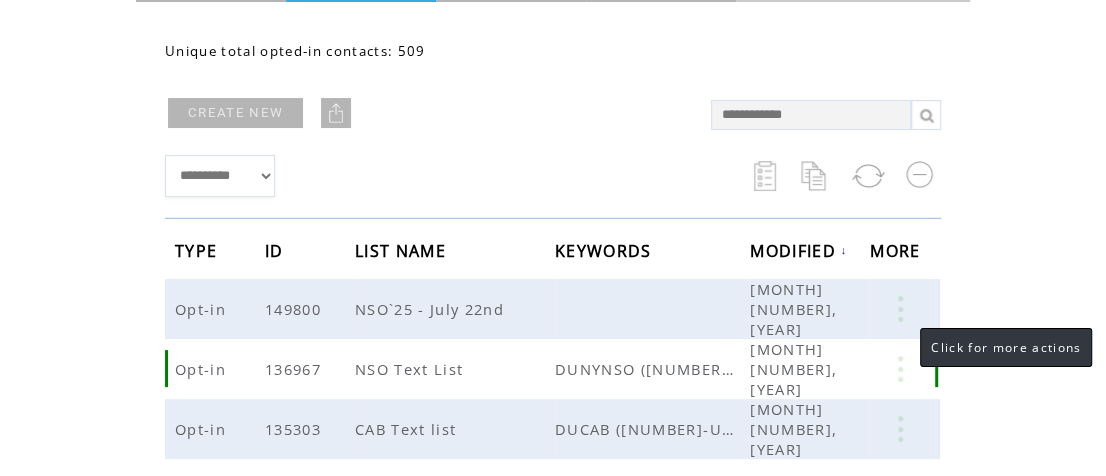 click at bounding box center [900, 369] 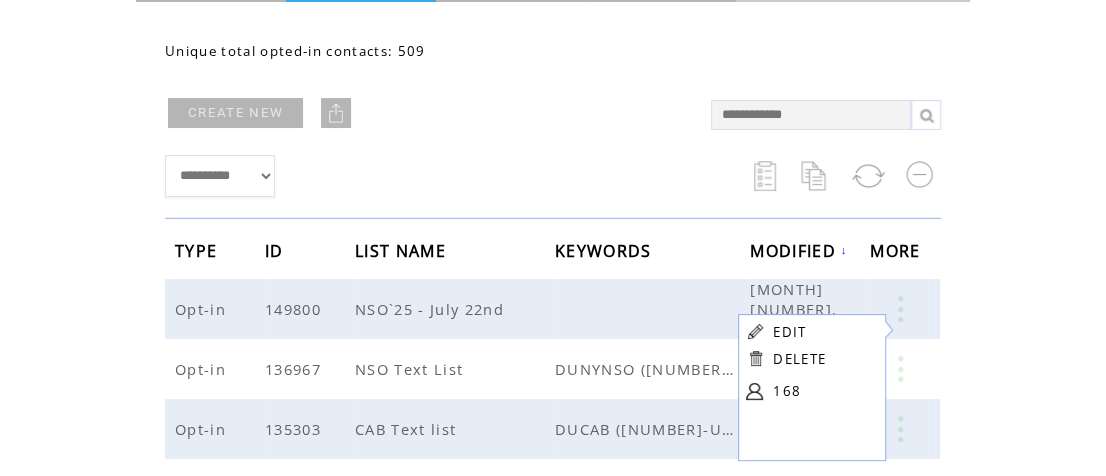 click on "**********" 